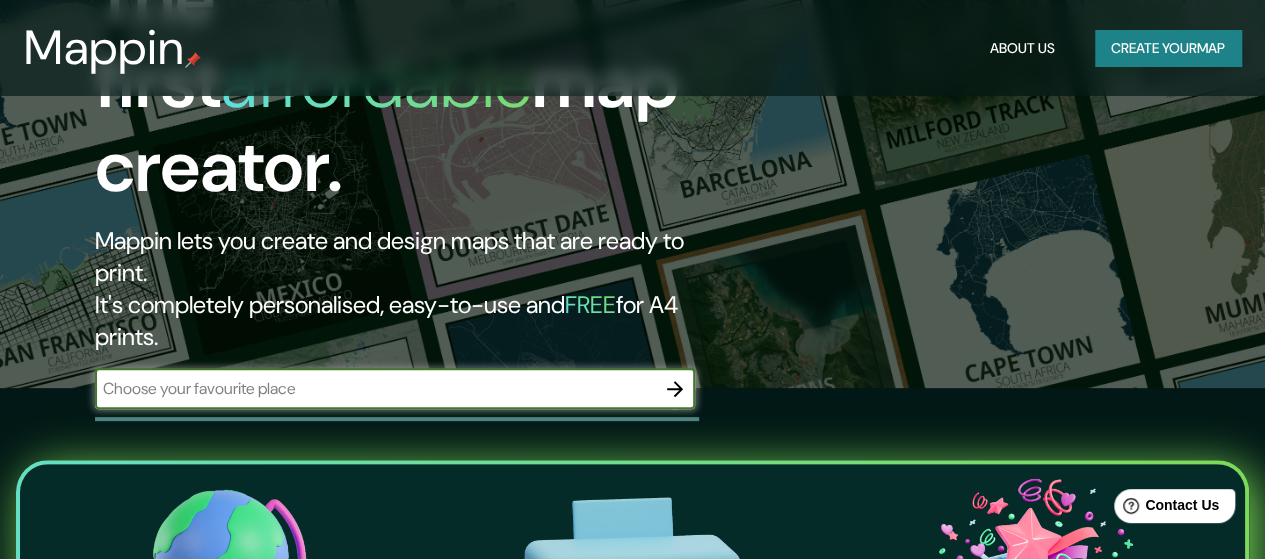 scroll, scrollTop: 100, scrollLeft: 0, axis: vertical 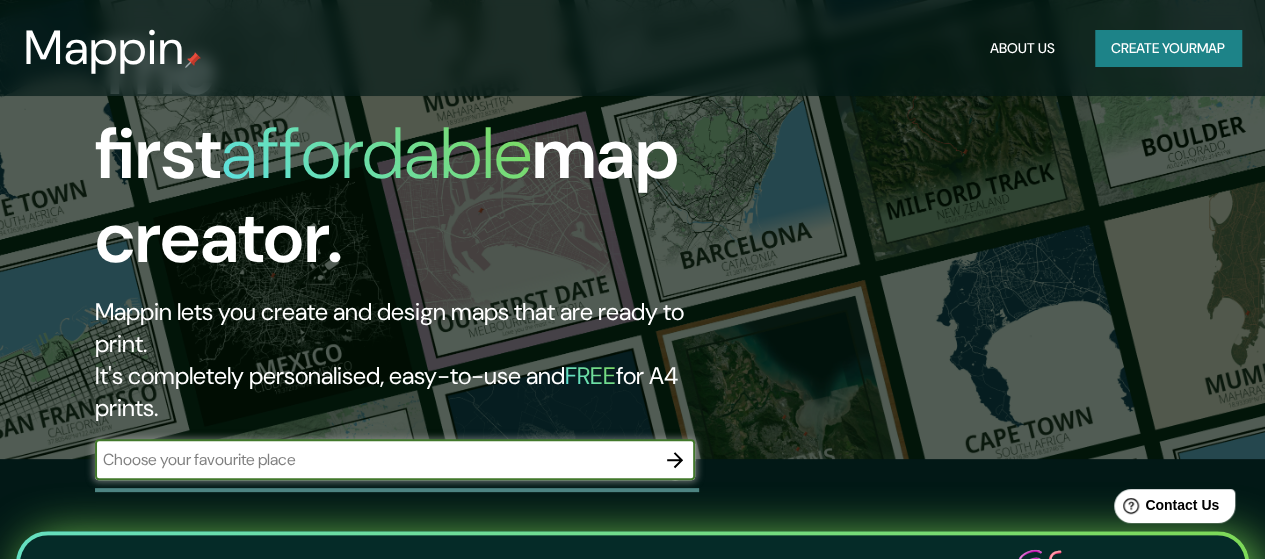 click at bounding box center (375, 459) 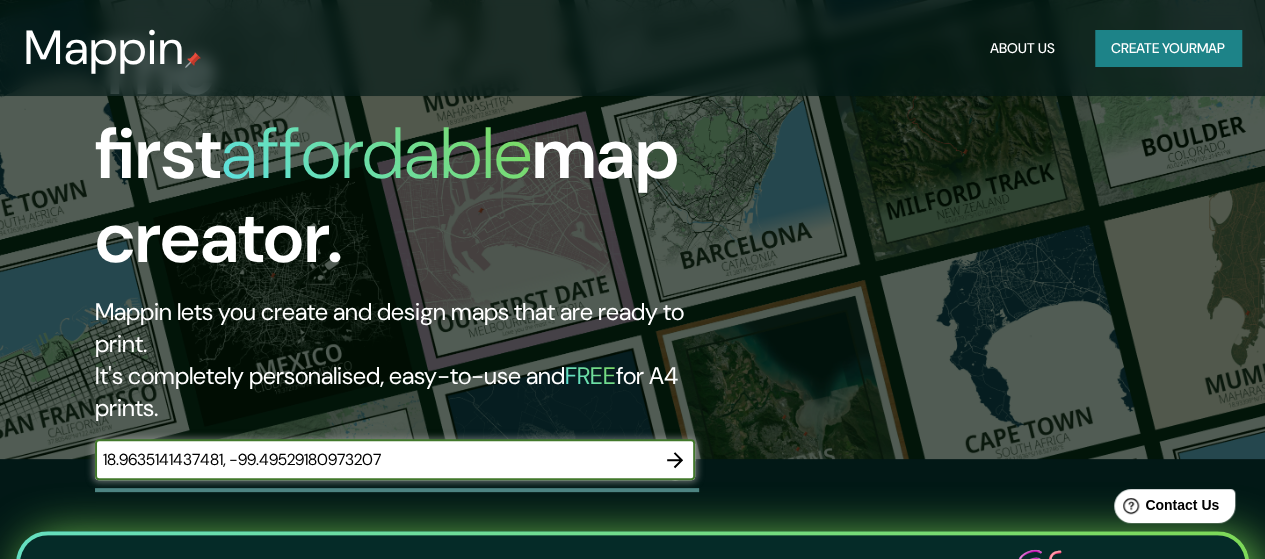type on "18.9635141437481, -99.49529180973207" 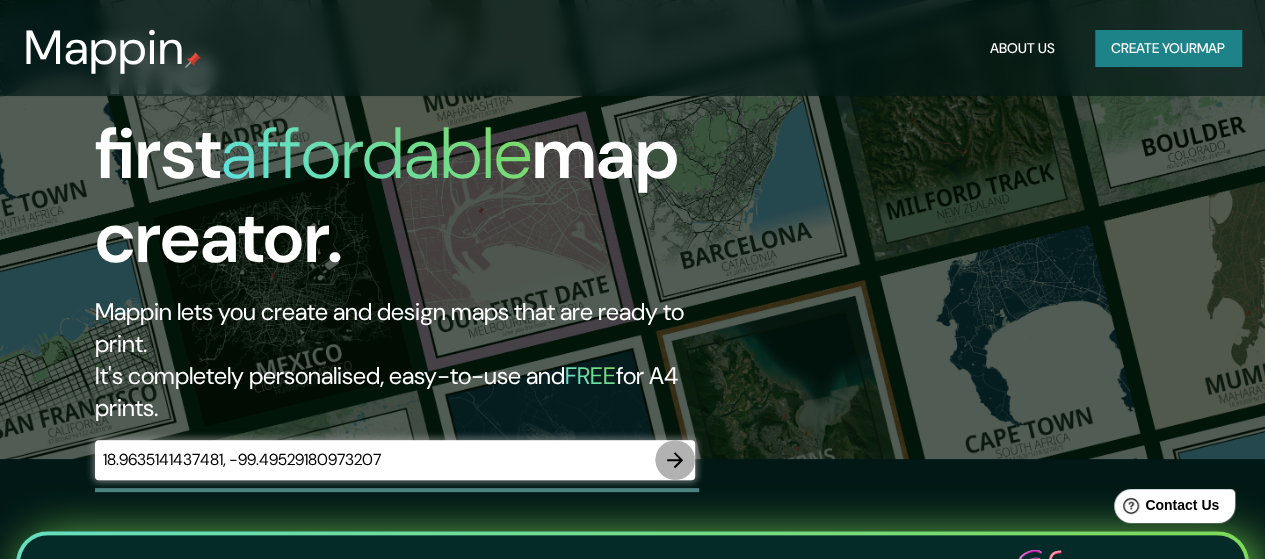 click 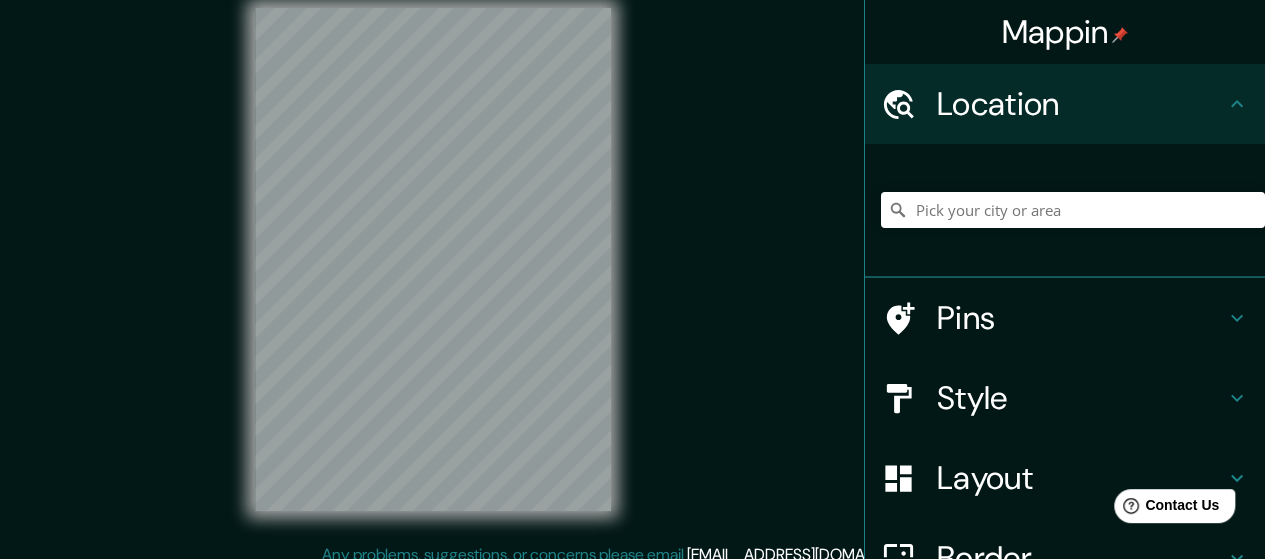 scroll, scrollTop: 0, scrollLeft: 0, axis: both 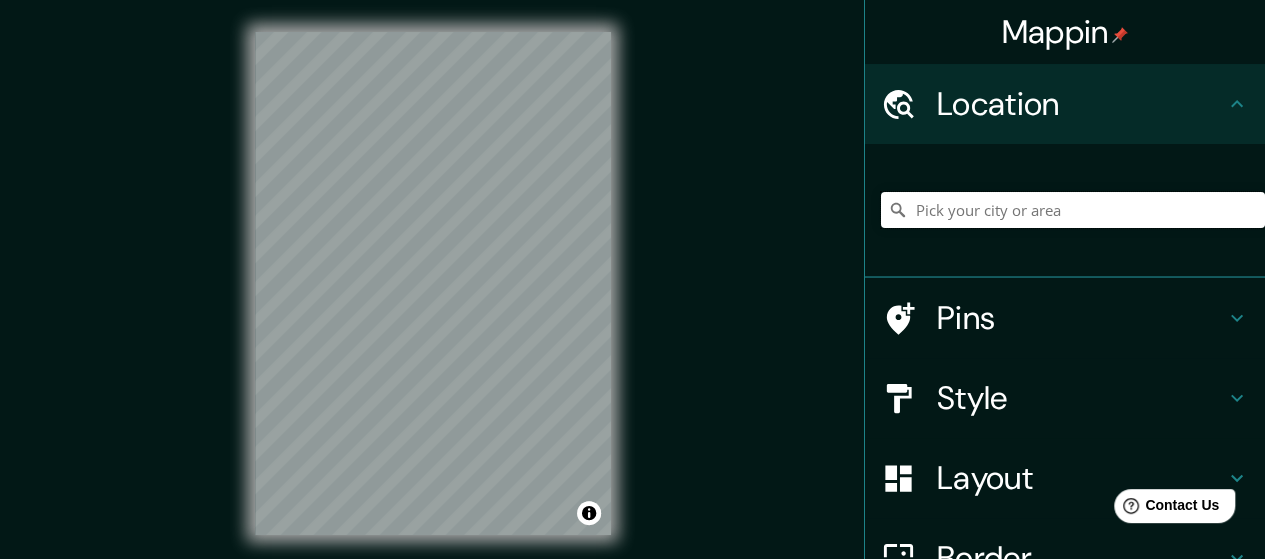 click at bounding box center (1073, 210) 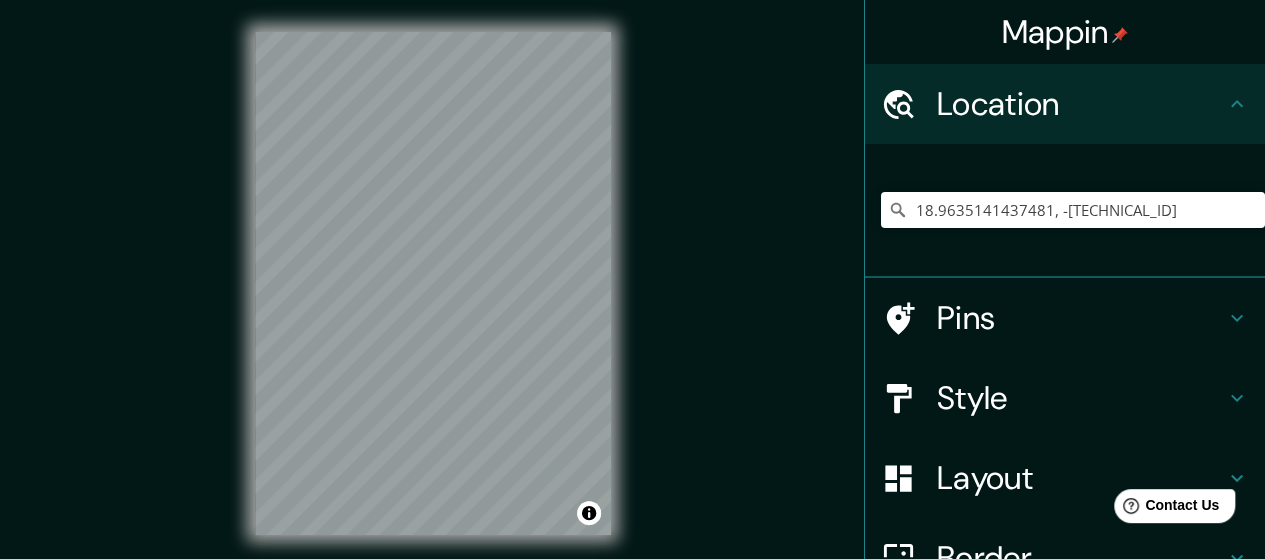 click on "Mappin Location [GEOGRAPHIC_DATA][TECHNICAL_ID] No results found Pins Style Layout Border Choose a border.  Hint : you can make layers of the frame opaque to create some cool effects. None Simple Transparent Fancy Size A4 single Zoom level too high - zoom in more Create your map © Mapbox   © OpenStreetMap   Improve this map Any problems, suggestions, or concerns please email    [EMAIL_ADDRESS][DOMAIN_NAME] . . ." at bounding box center (632, 299) 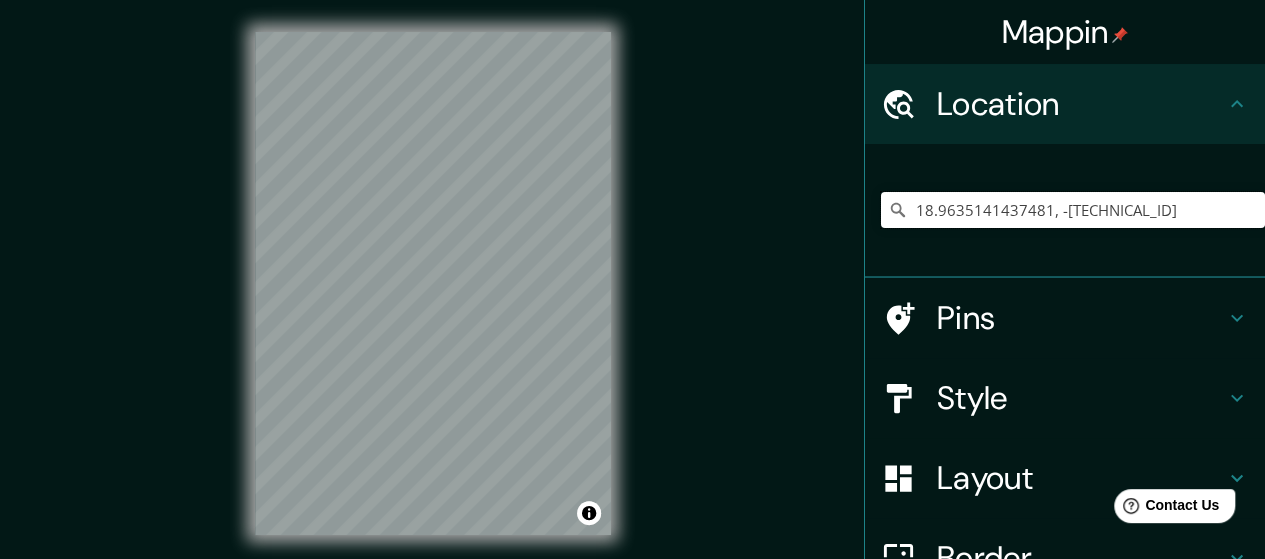 click on "18.9635141437481, -[TECHNICAL_ID]" at bounding box center [1073, 210] 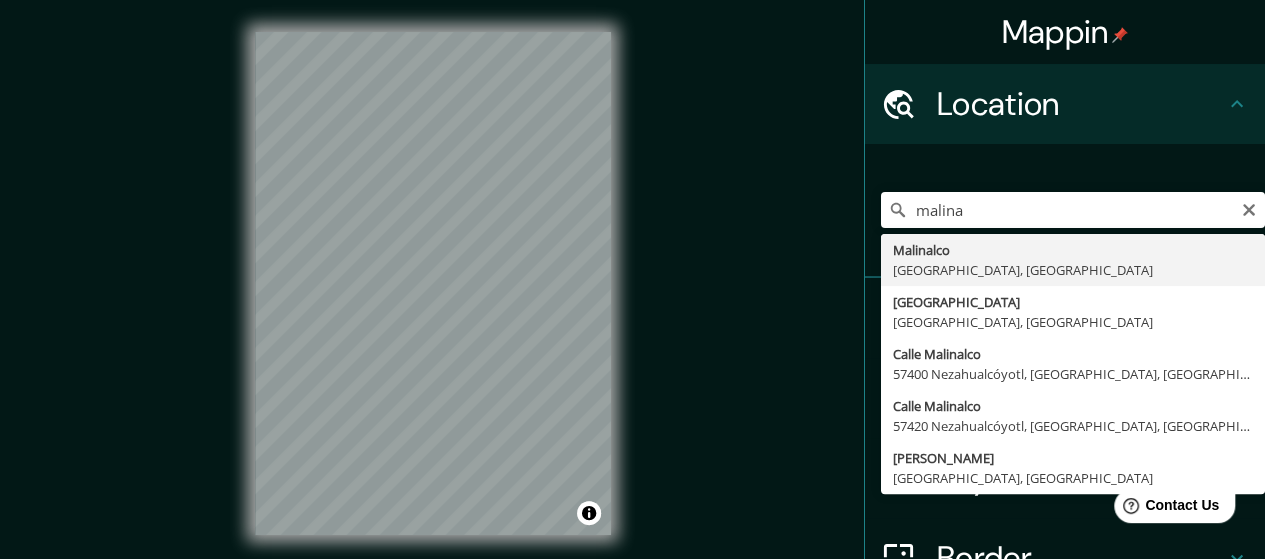 type on "Malinalco, [GEOGRAPHIC_DATA], [GEOGRAPHIC_DATA]" 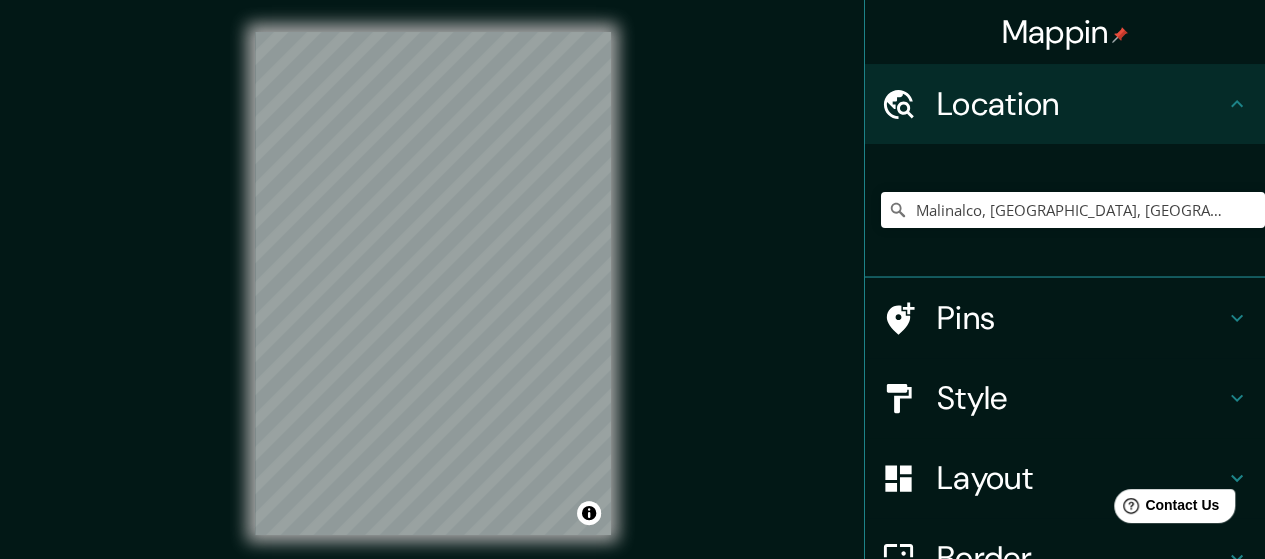click 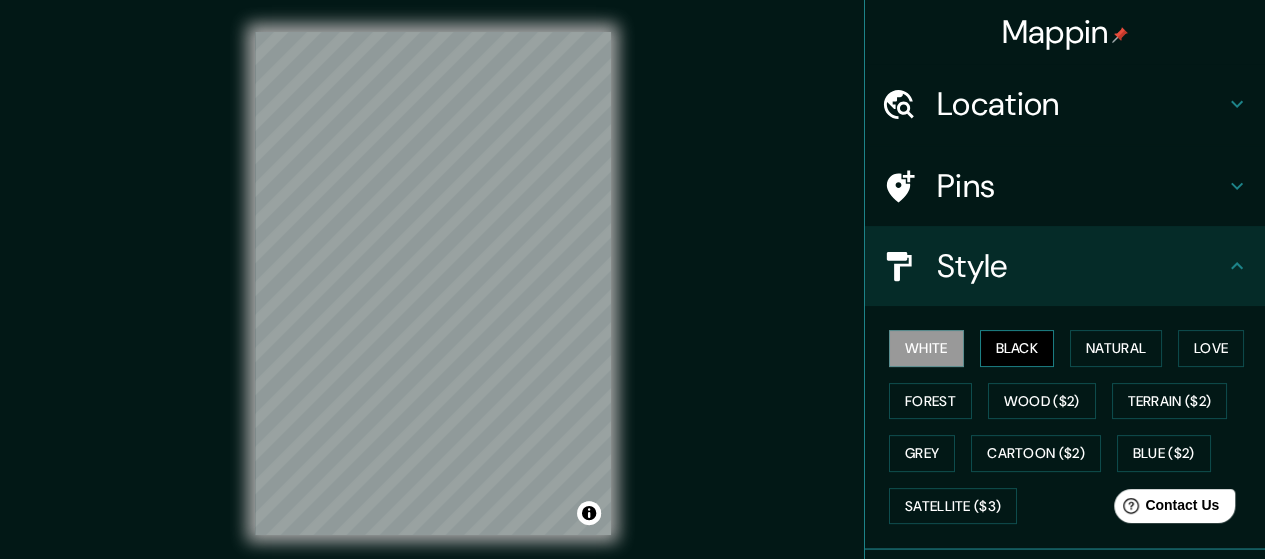 click on "Black" at bounding box center [1017, 348] 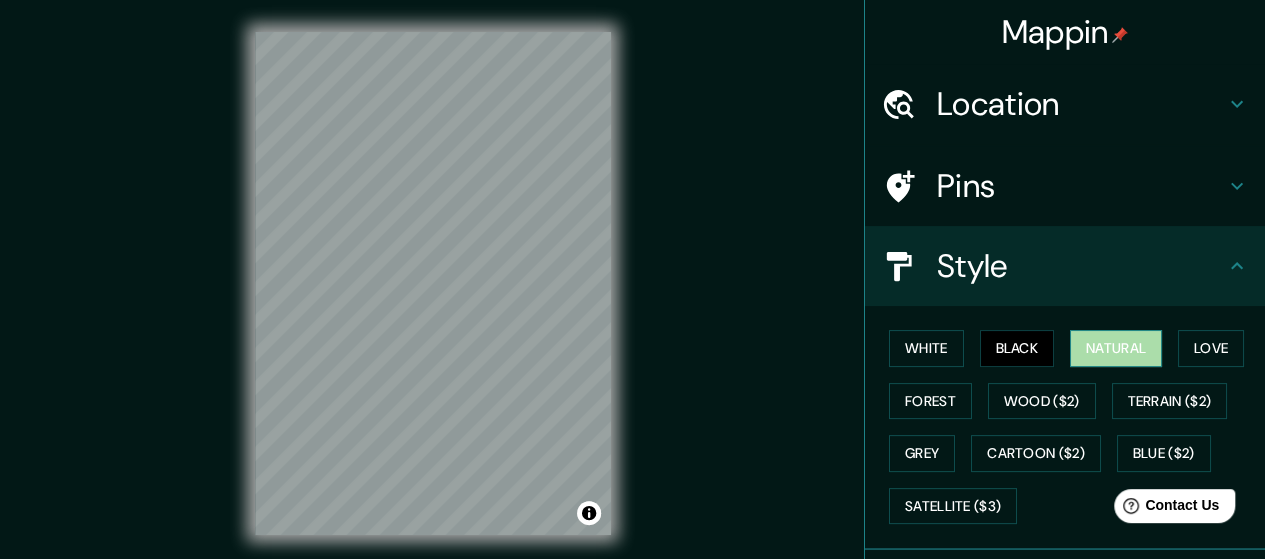 click on "Natural" at bounding box center [1116, 348] 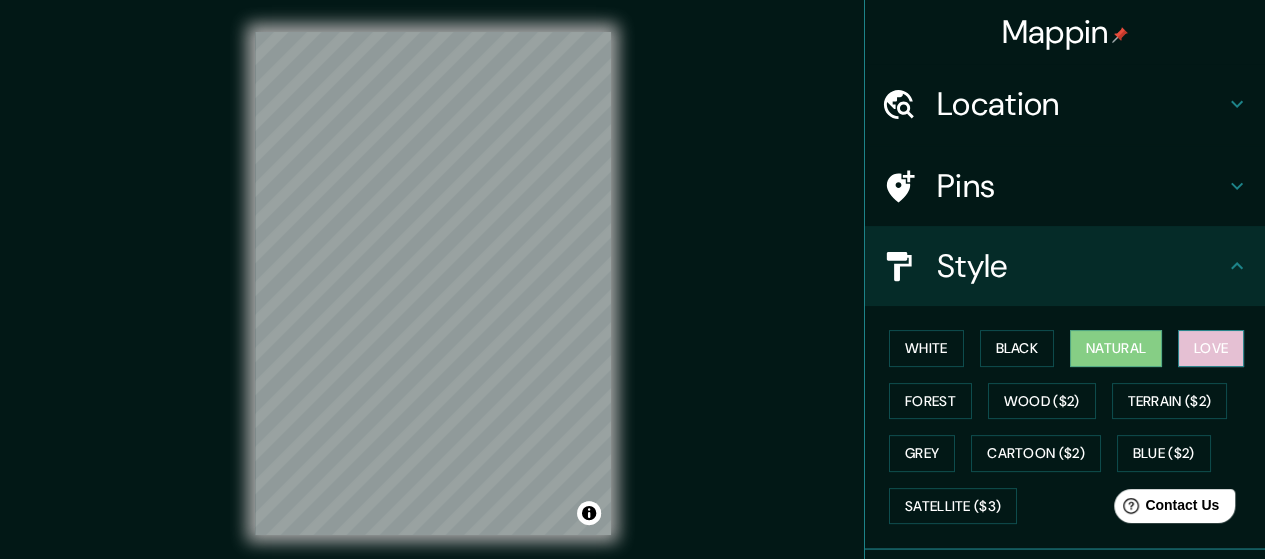 click on "Love" at bounding box center (1211, 348) 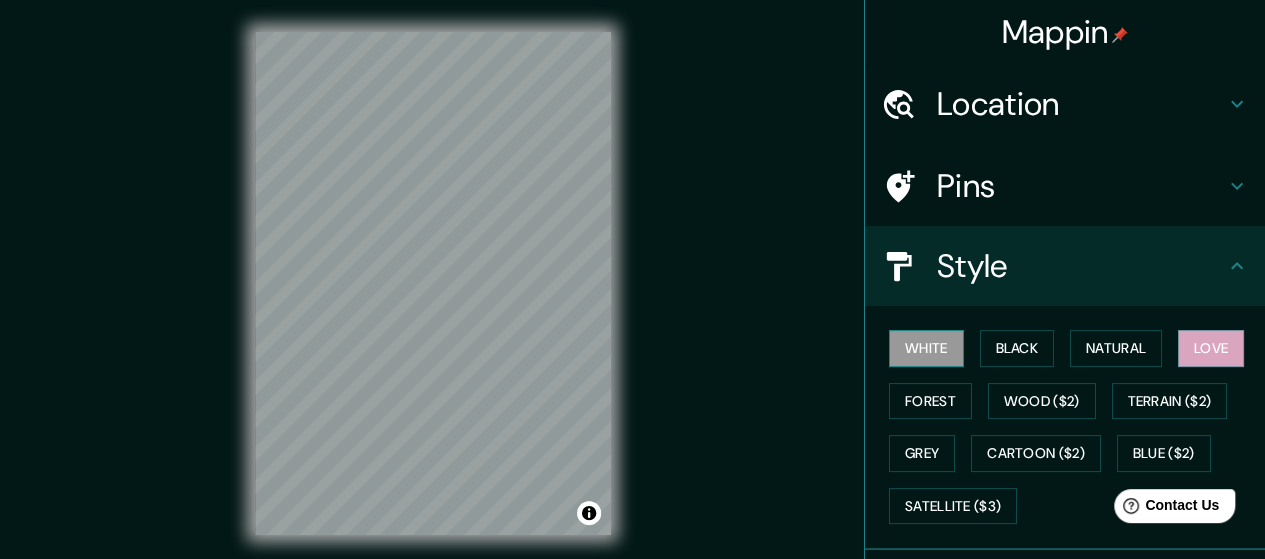 click on "White" at bounding box center (926, 348) 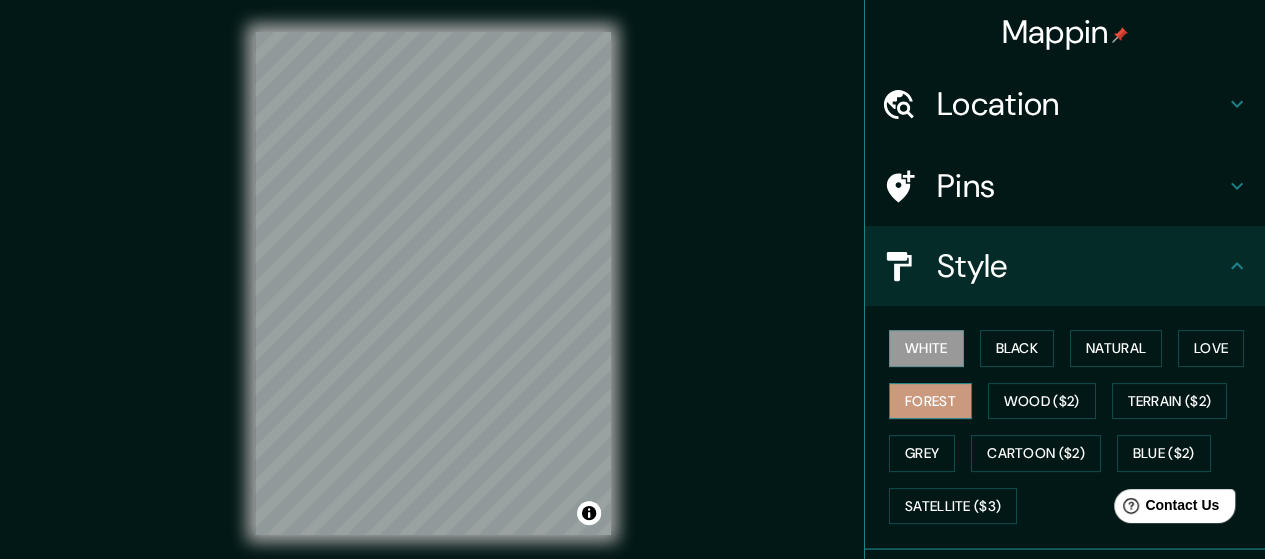 click on "Forest" at bounding box center (930, 401) 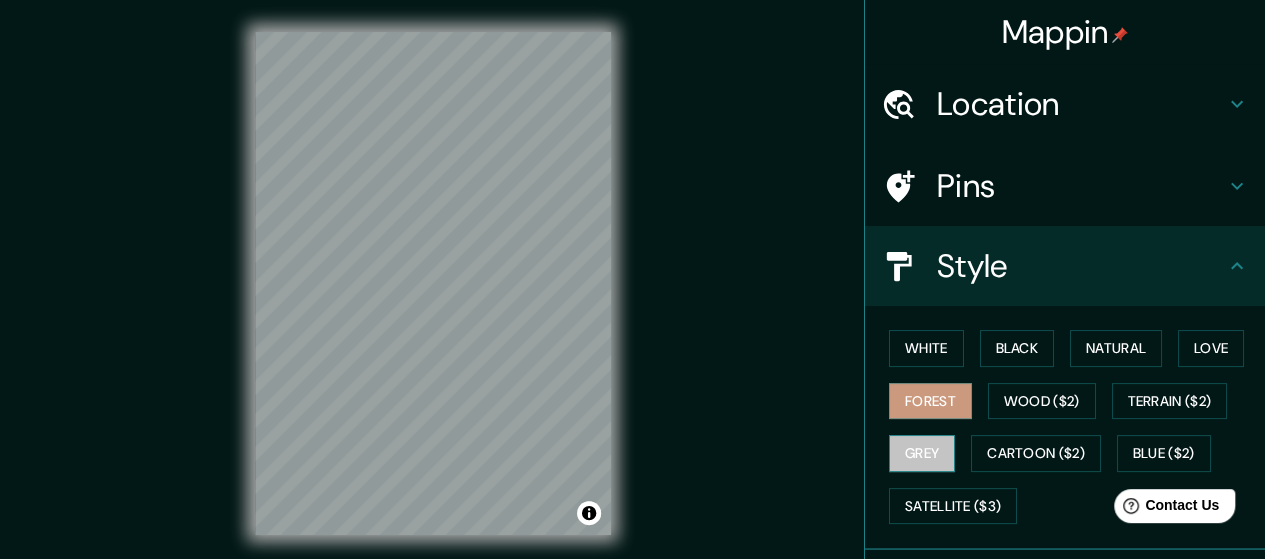 click on "Grey" at bounding box center [922, 453] 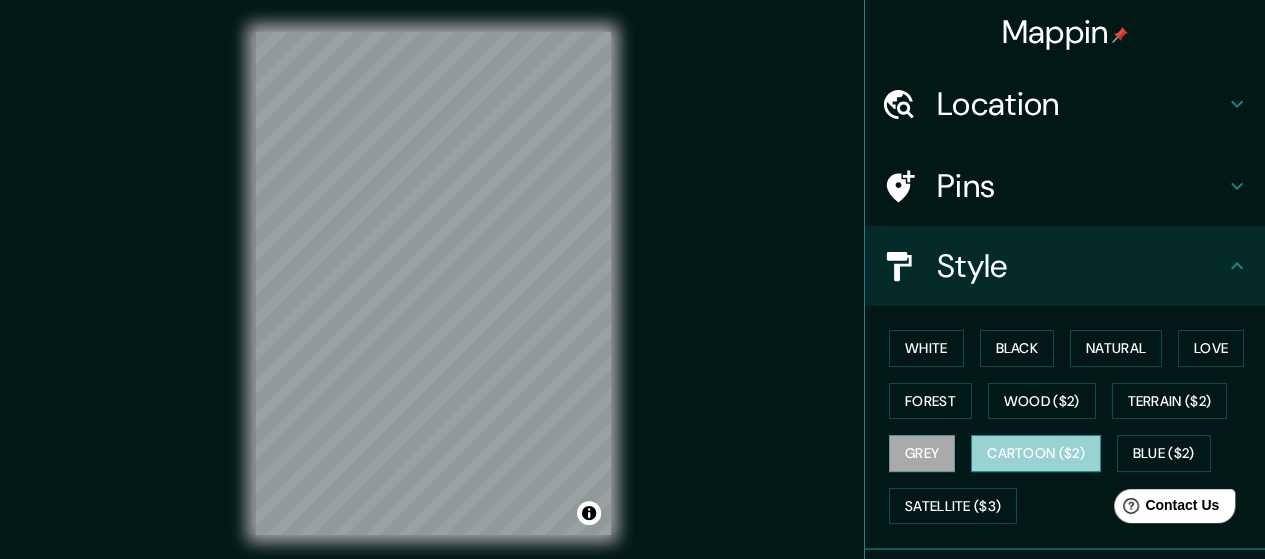 click on "Cartoon ($2)" at bounding box center [1036, 453] 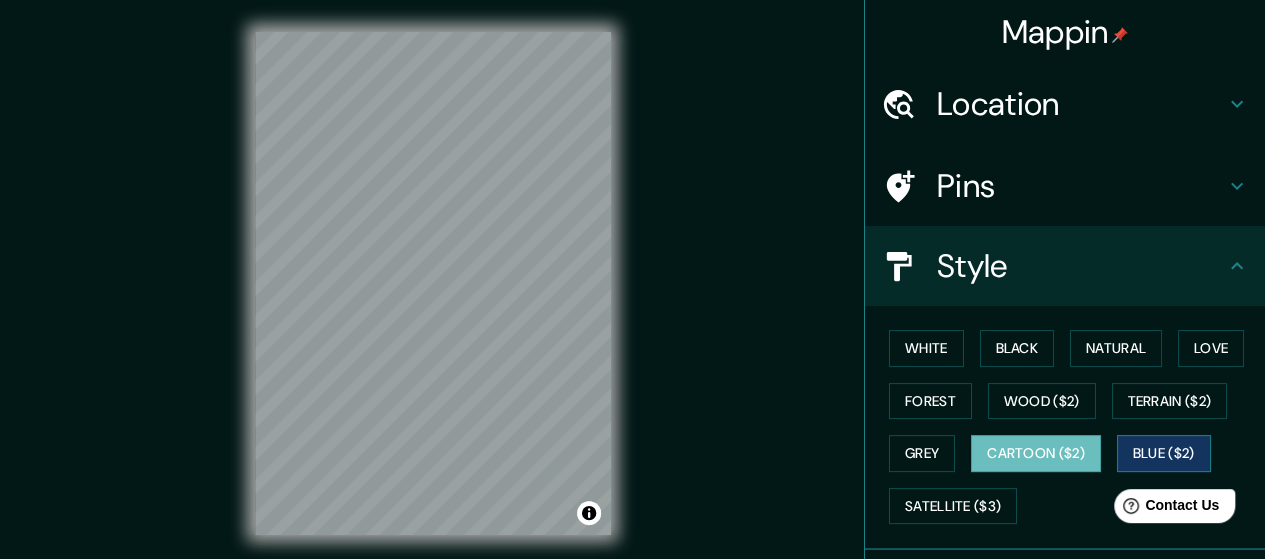 click on "Blue ($2)" at bounding box center [1164, 453] 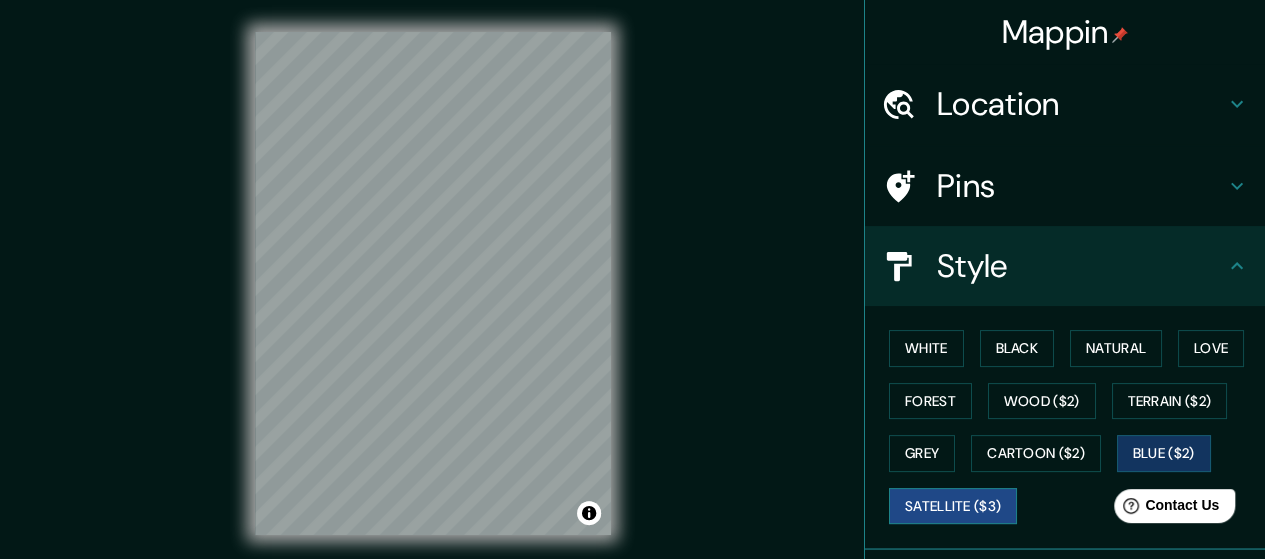 click on "Satellite ($3)" at bounding box center (953, 506) 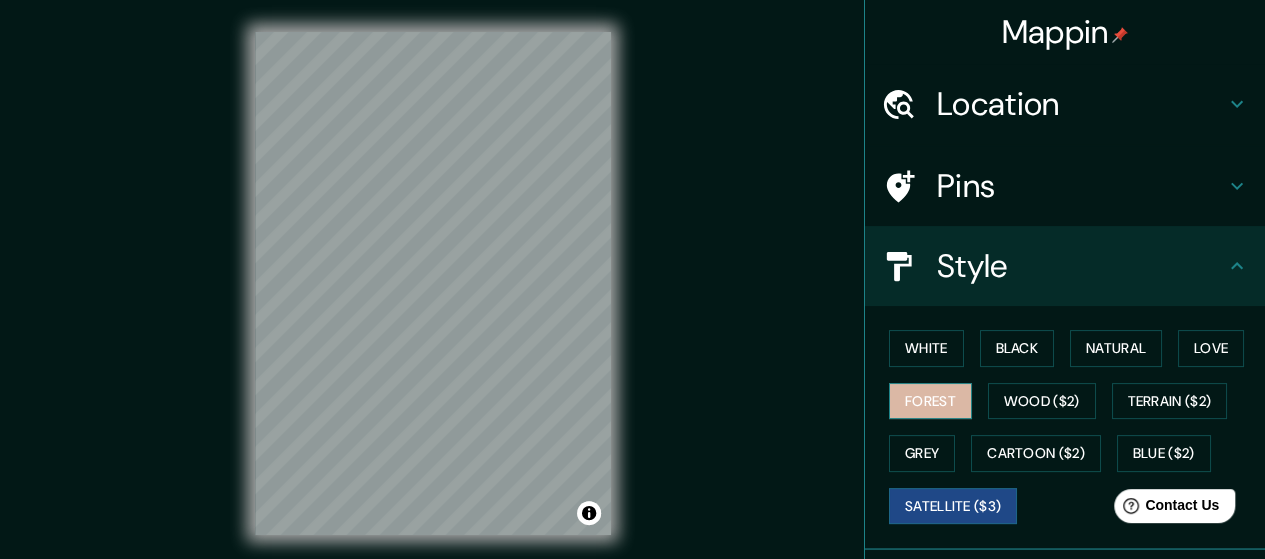 click on "Forest" at bounding box center [930, 401] 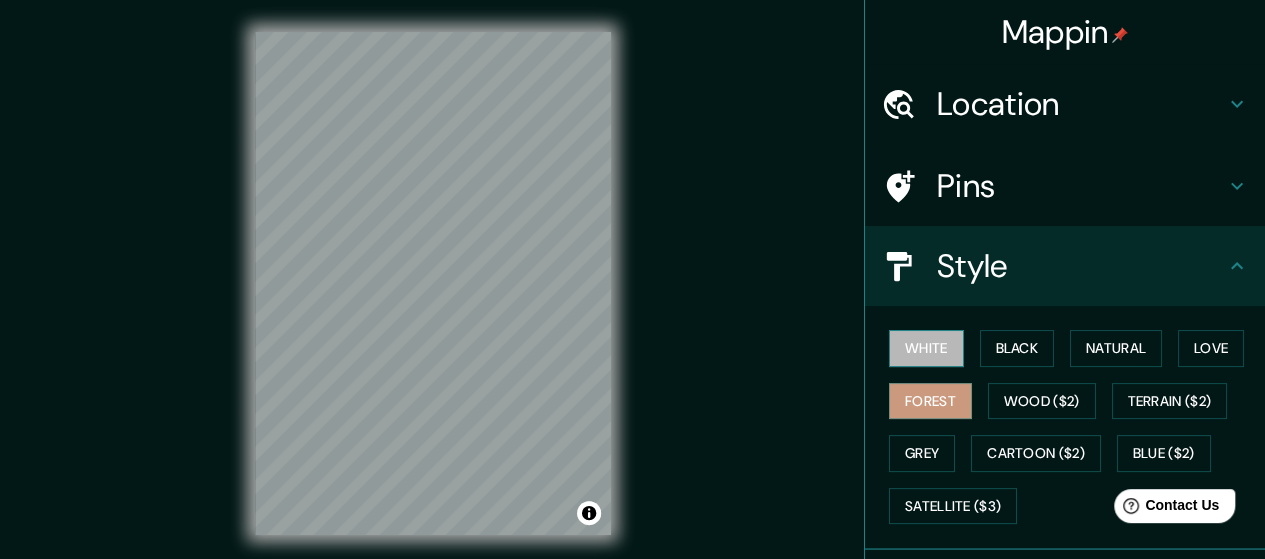 click on "White" at bounding box center (926, 348) 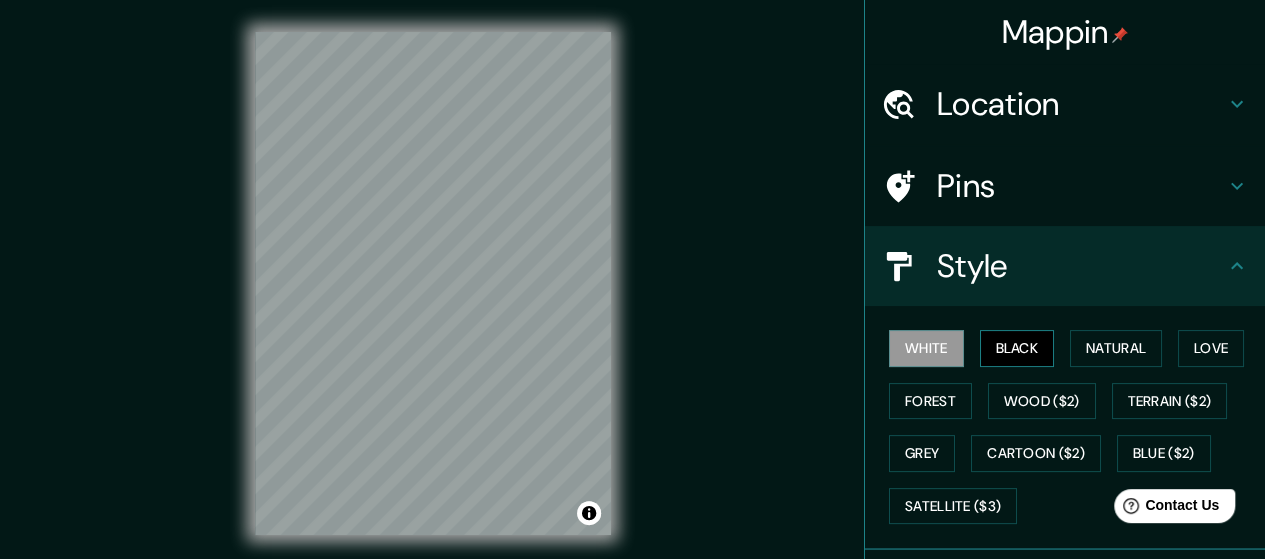 click on "Black" at bounding box center (1017, 348) 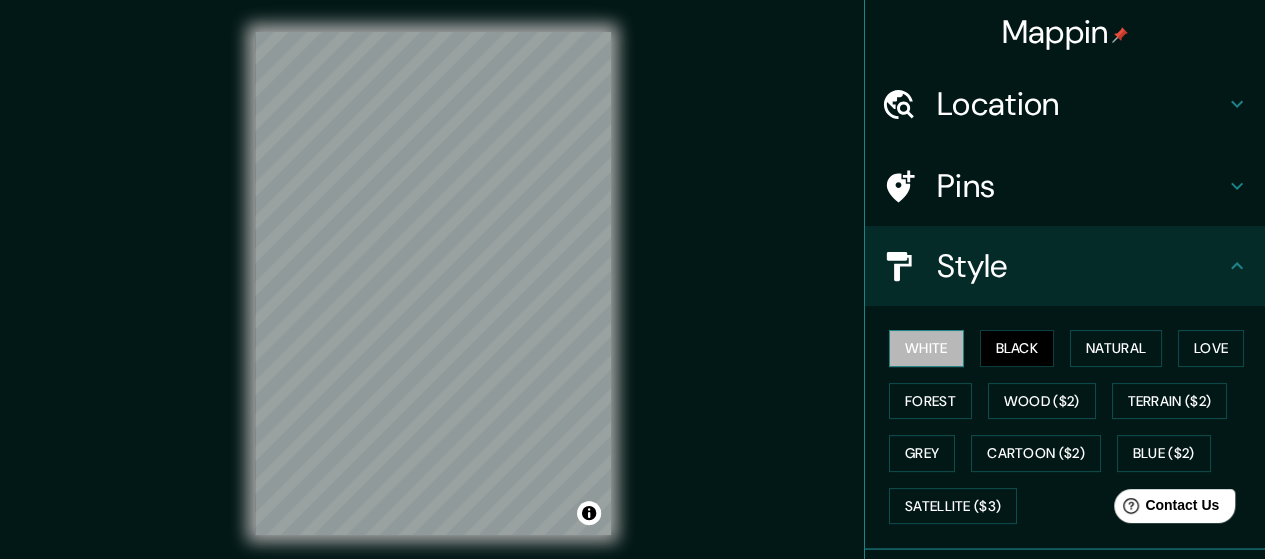 click on "White" at bounding box center [926, 348] 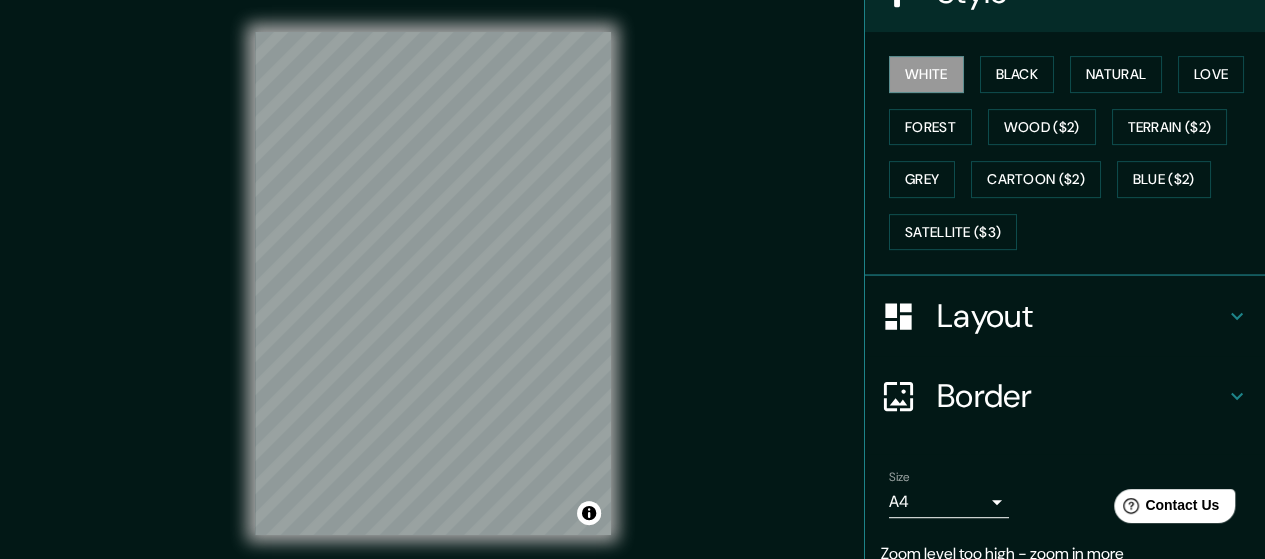 scroll, scrollTop: 291, scrollLeft: 0, axis: vertical 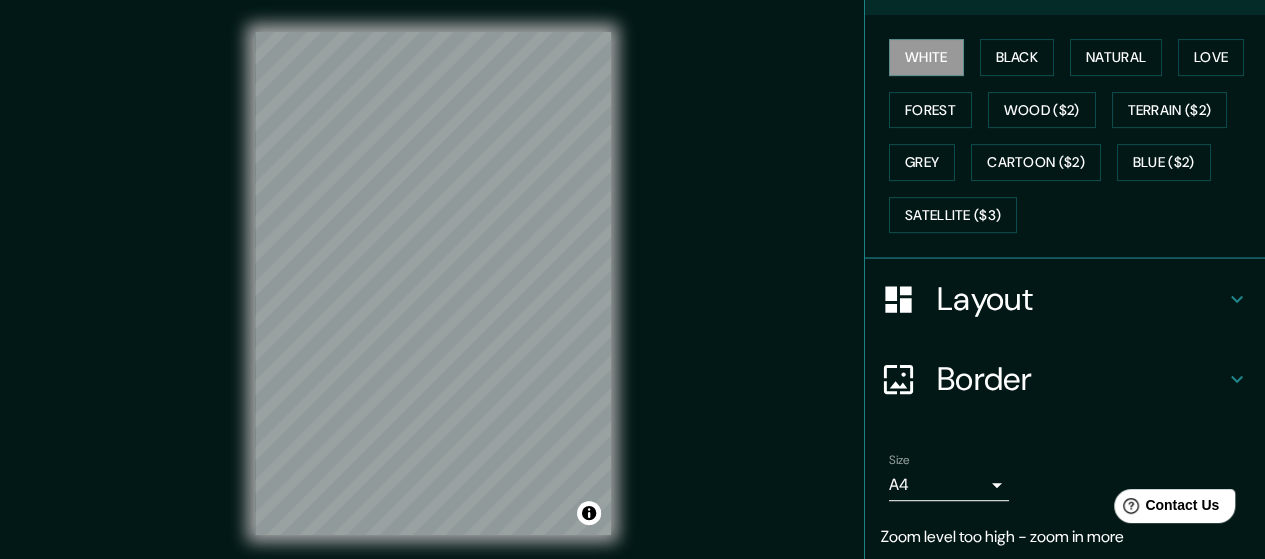 click 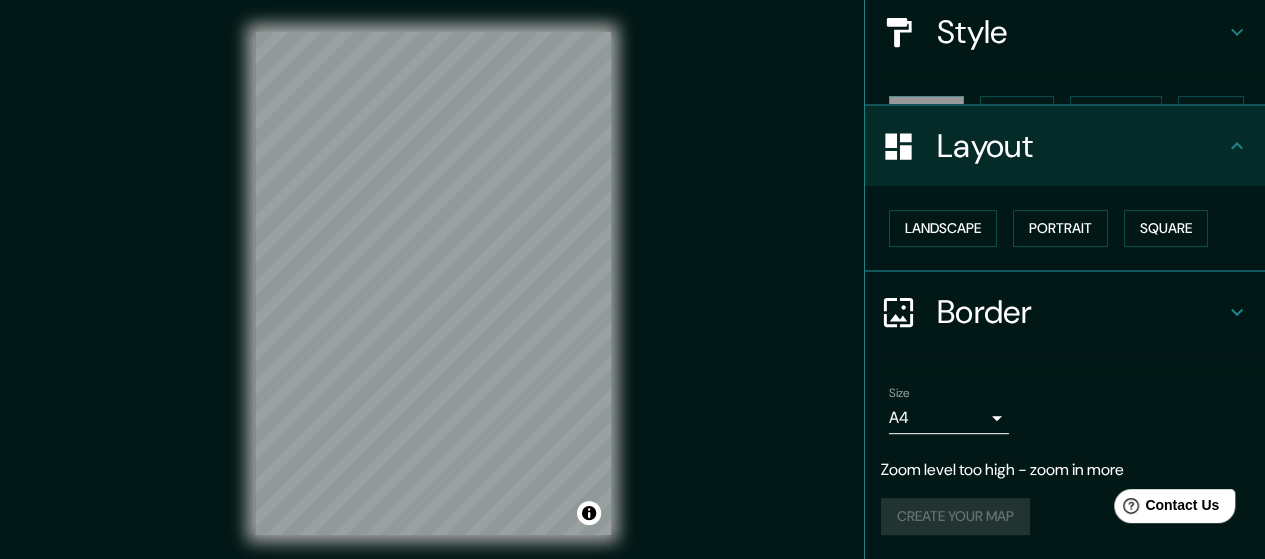 scroll, scrollTop: 198, scrollLeft: 0, axis: vertical 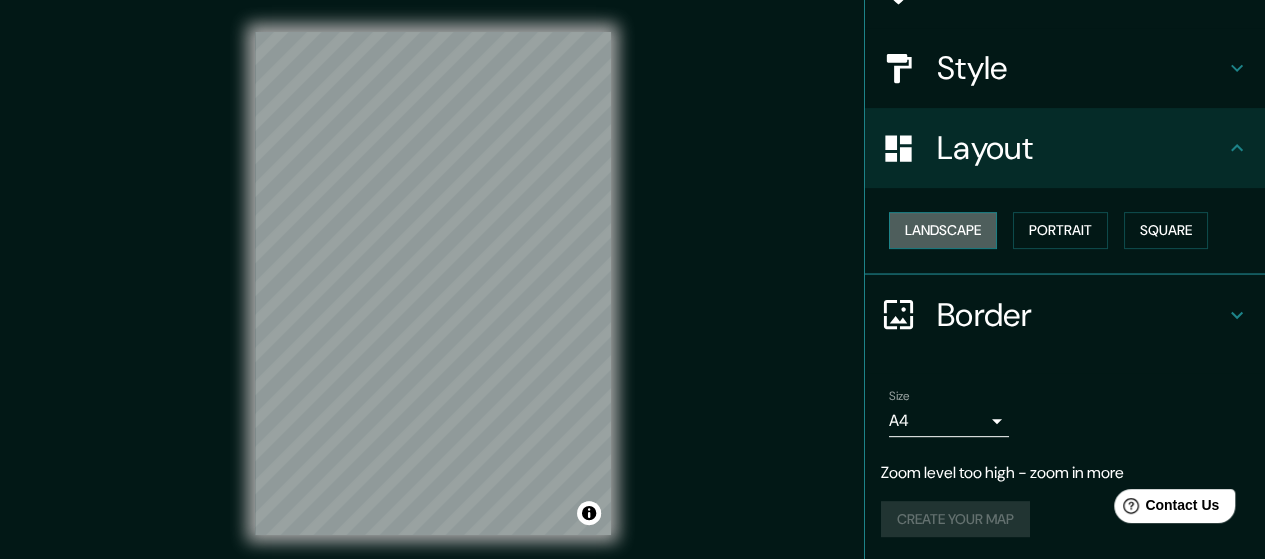 click on "Landscape" at bounding box center (943, 230) 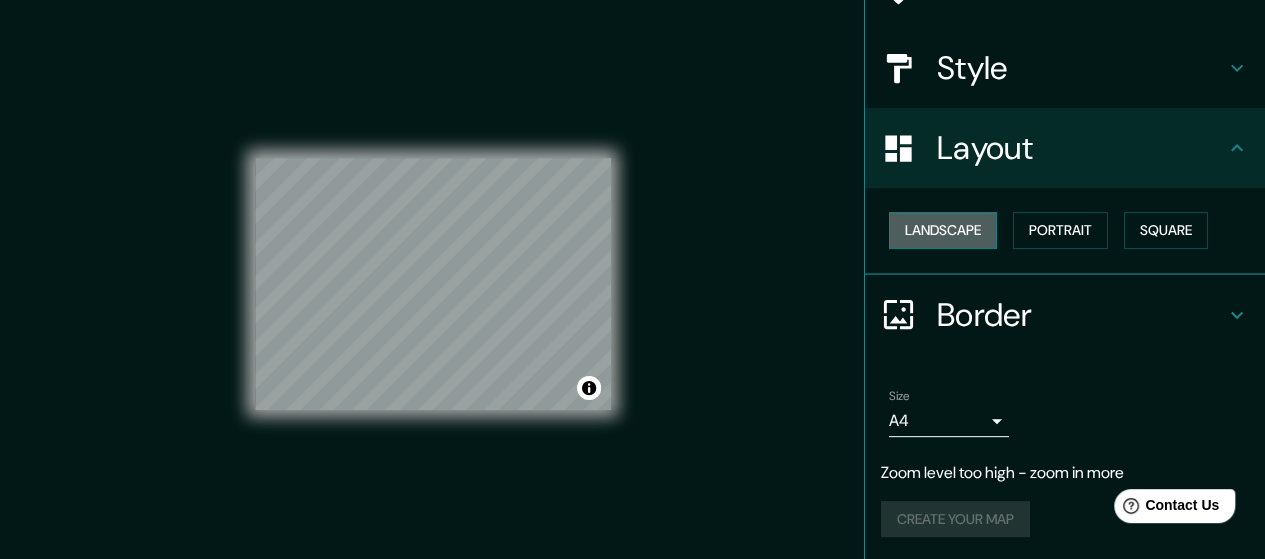 click on "Landscape" at bounding box center [943, 230] 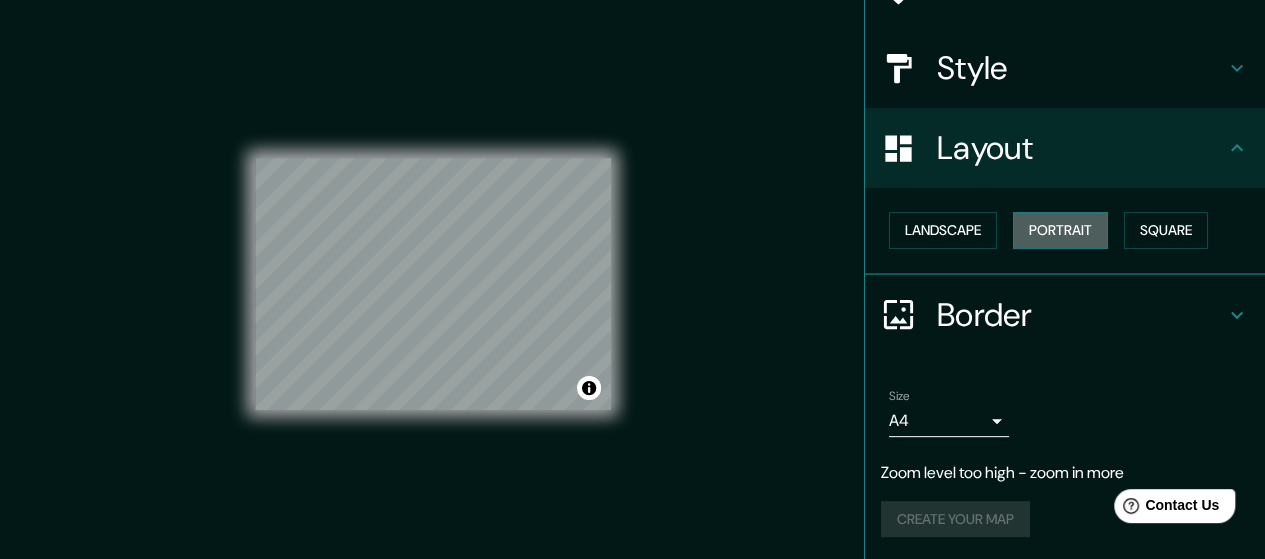 click on "Portrait" at bounding box center [1060, 230] 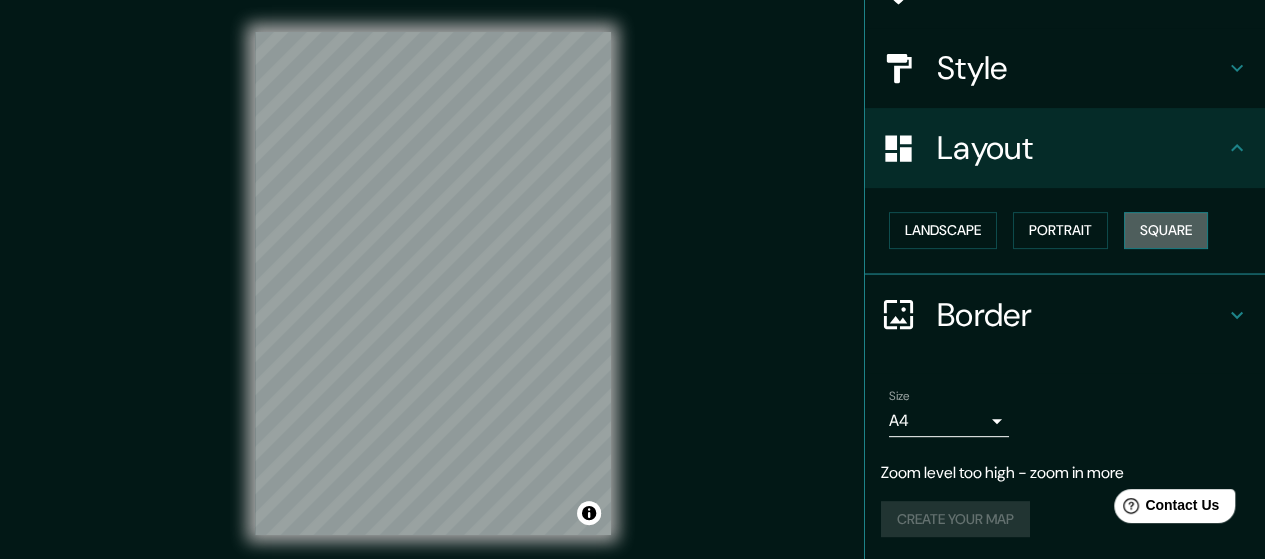 click on "Square" at bounding box center (1166, 230) 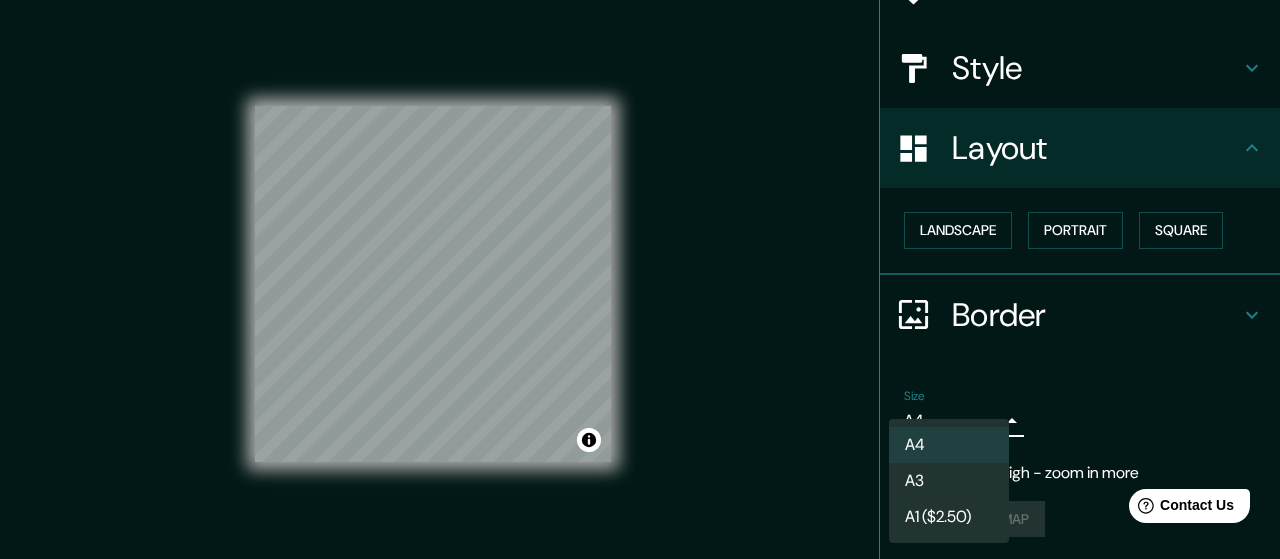 click on "Mappin Location [GEOGRAPHIC_DATA], [GEOGRAPHIC_DATA], [GEOGRAPHIC_DATA] Pins Style Layout Landscape Portrait Square Border Choose a border.  Hint : you can make layers of the frame opaque to create some cool effects. None Simple Transparent Fancy Size A4 single Zoom level too high - zoom in more Create your map © Mapbox   © OpenStreetMap   Improve this map Any problems, suggestions, or concerns please email    [EMAIL_ADDRESS][DOMAIN_NAME] . . . A4 A3 A1 ($2.50)" at bounding box center [640, 279] 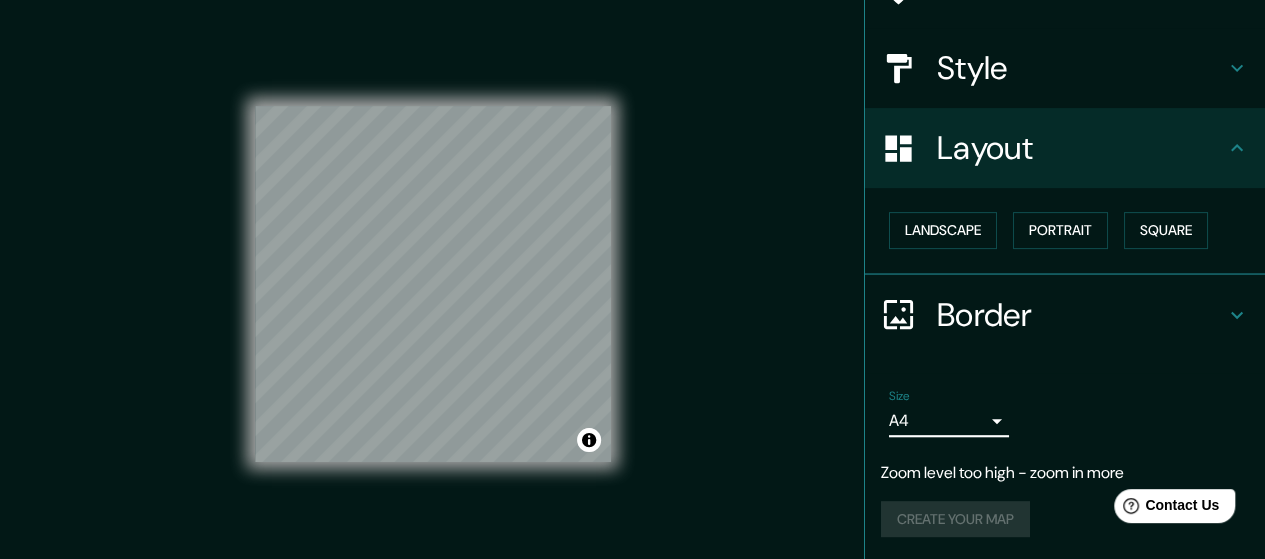 click on "Size A4 single" at bounding box center [1065, 413] 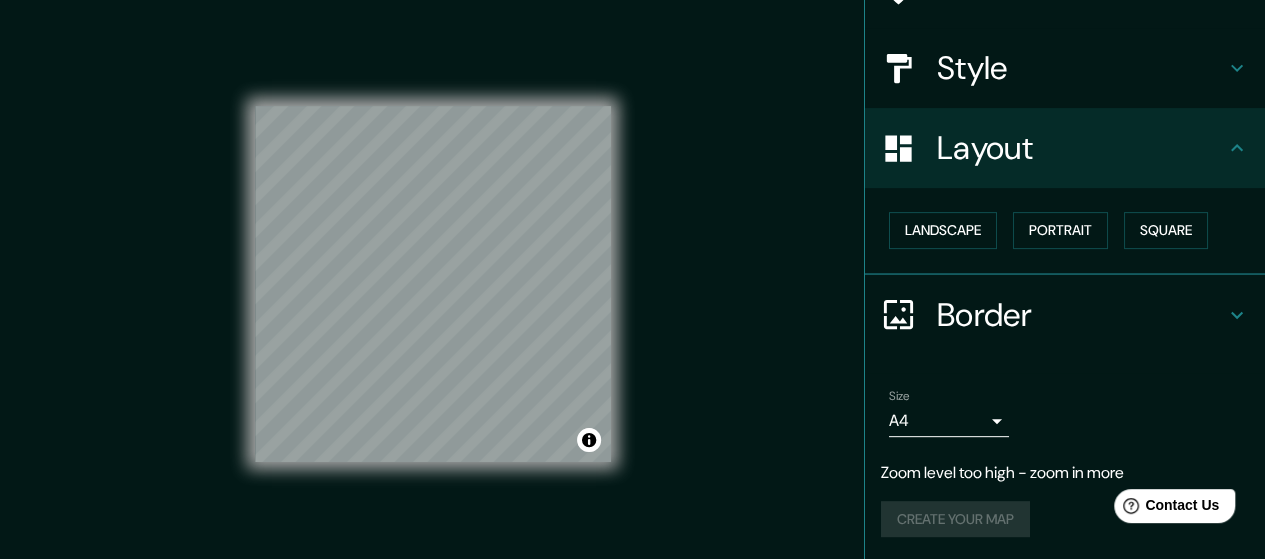 click 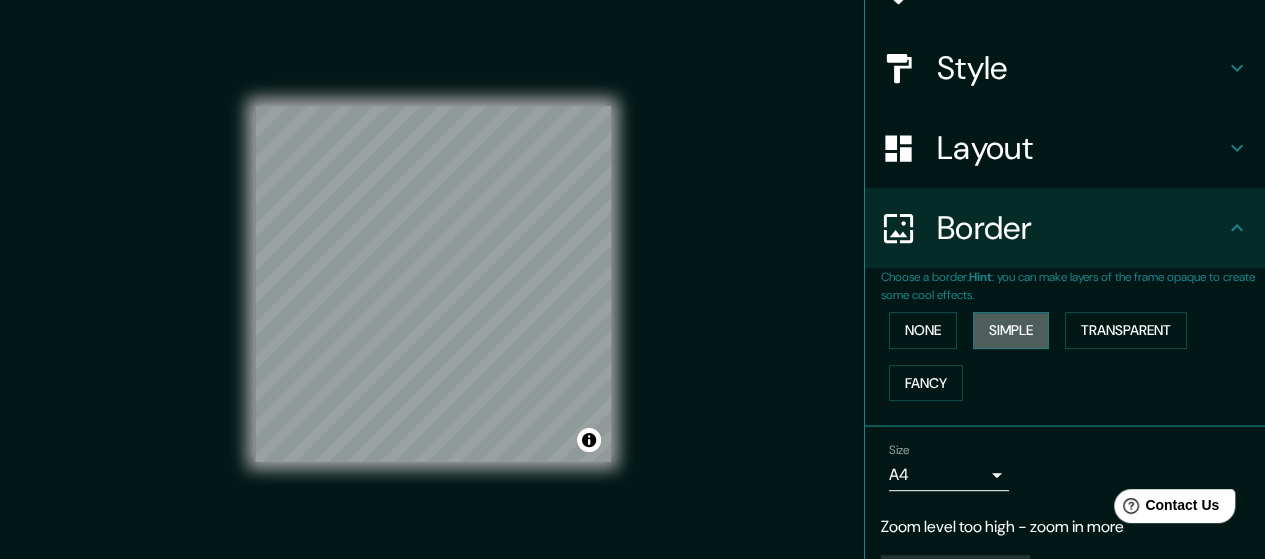 click on "Simple" at bounding box center [1011, 330] 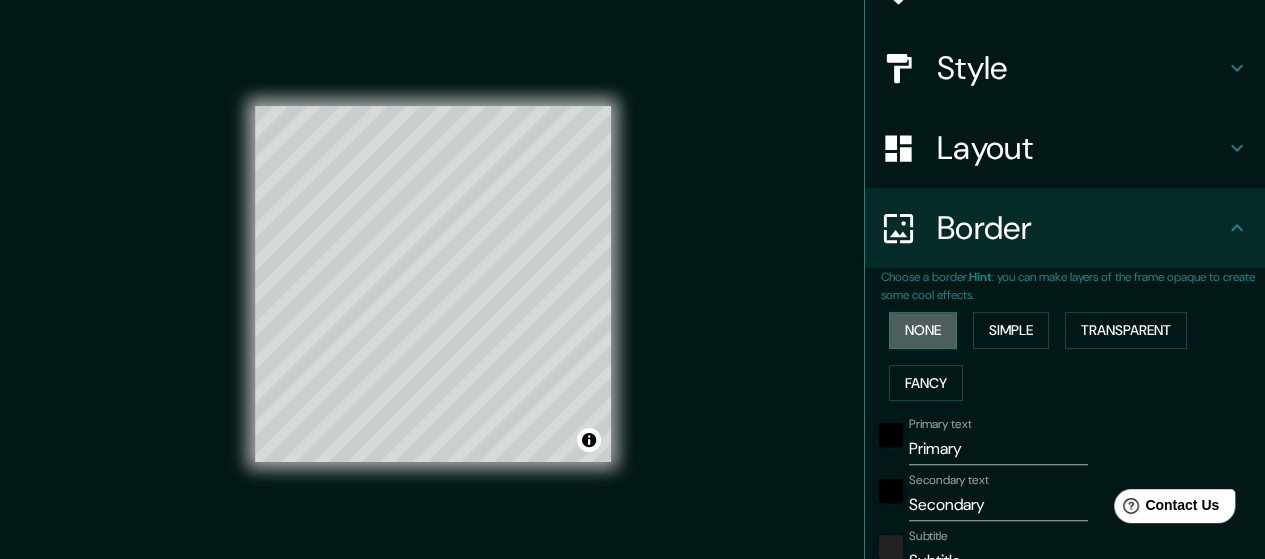 click on "None" at bounding box center [923, 330] 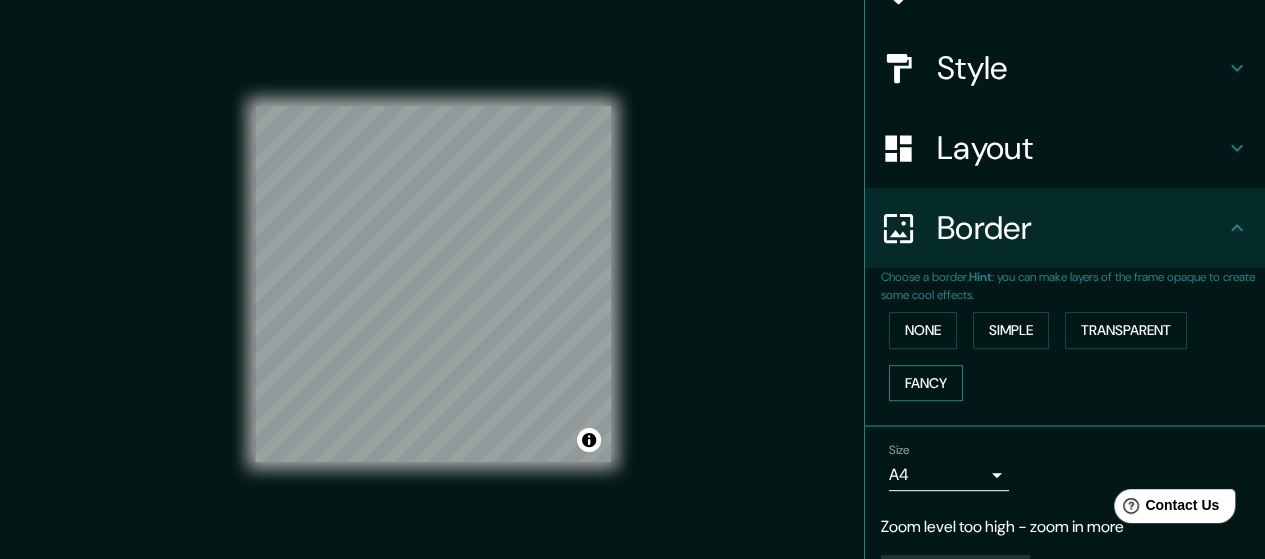click on "Fancy" at bounding box center (926, 383) 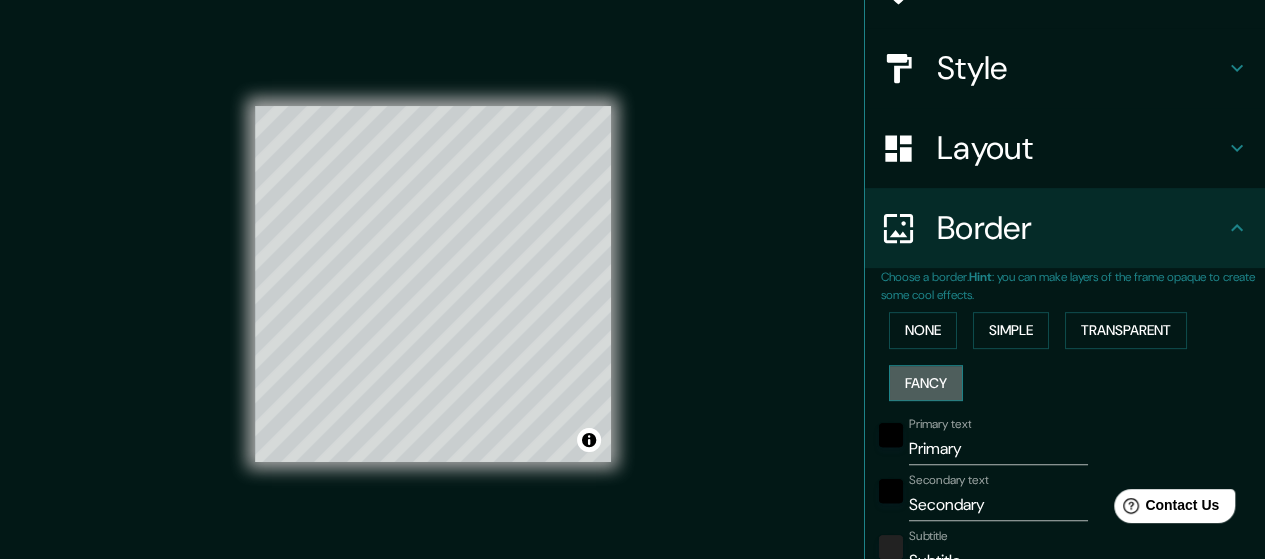 click on "Fancy" at bounding box center (926, 383) 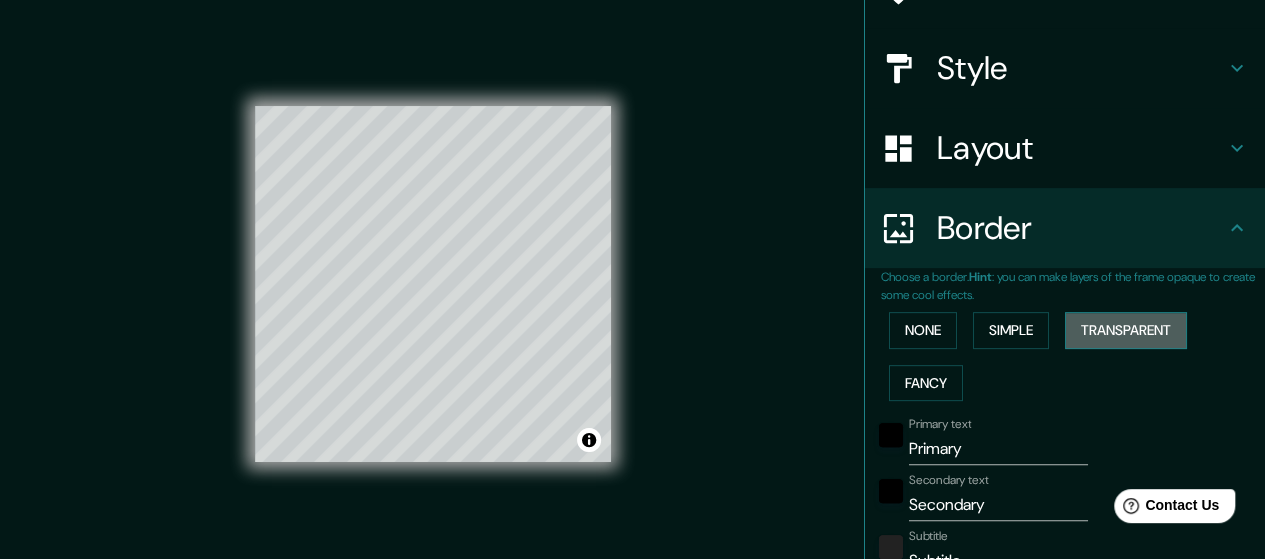 click on "Transparent" at bounding box center (1126, 330) 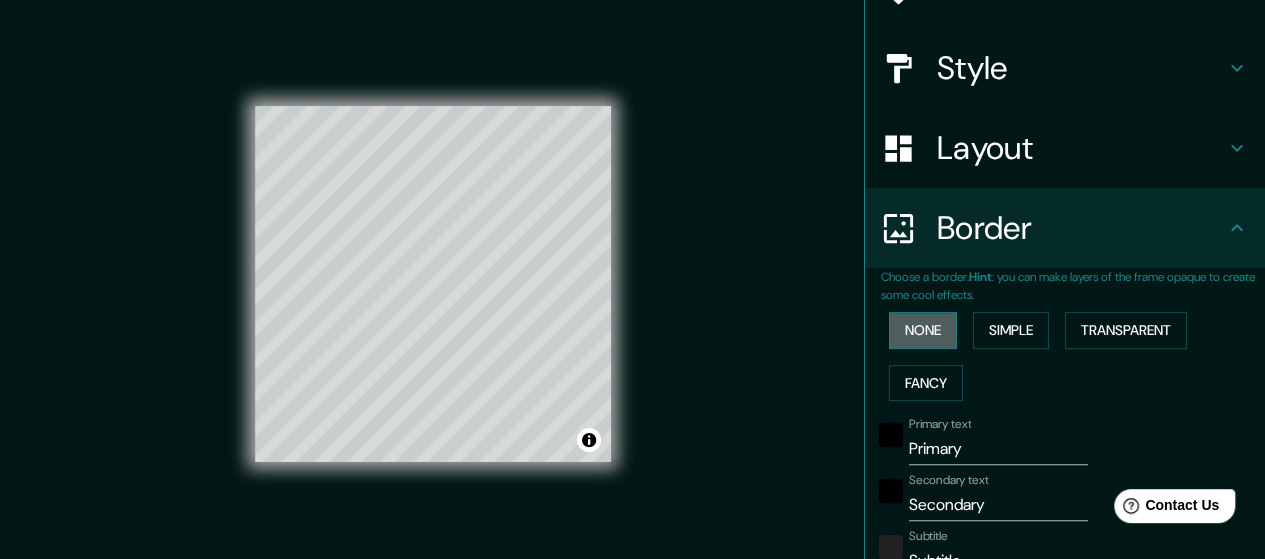 click on "None" at bounding box center (923, 330) 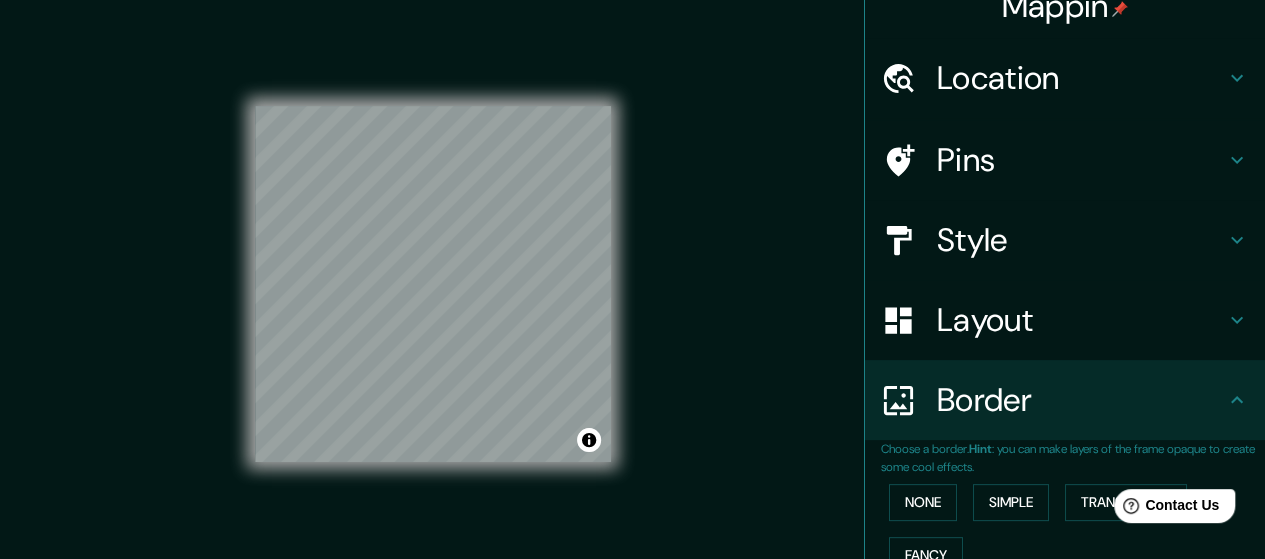 scroll, scrollTop: 0, scrollLeft: 0, axis: both 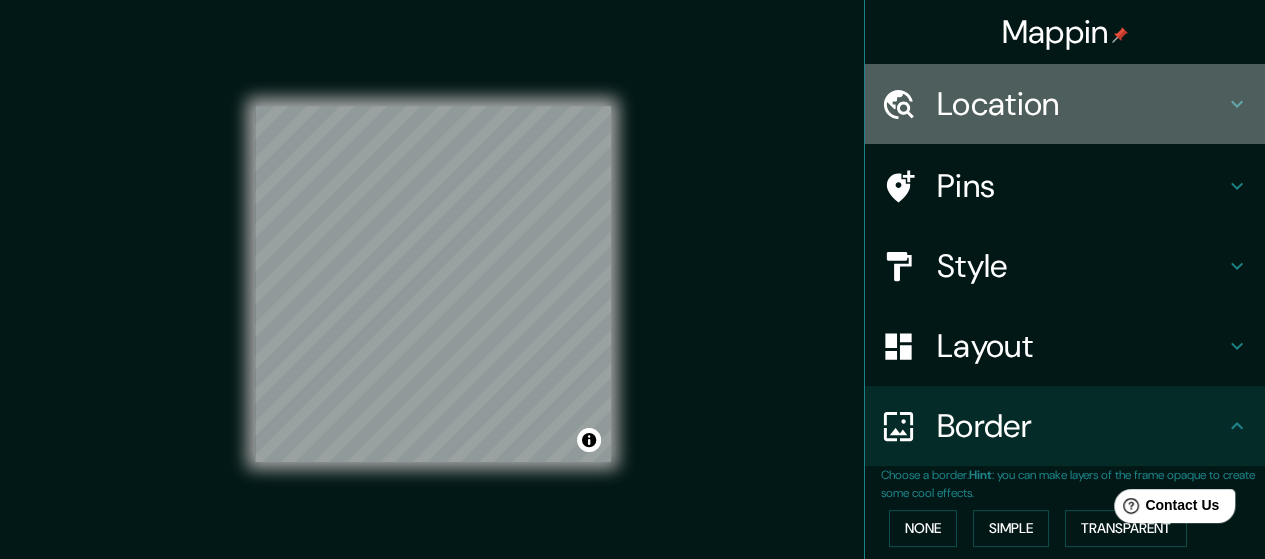 click 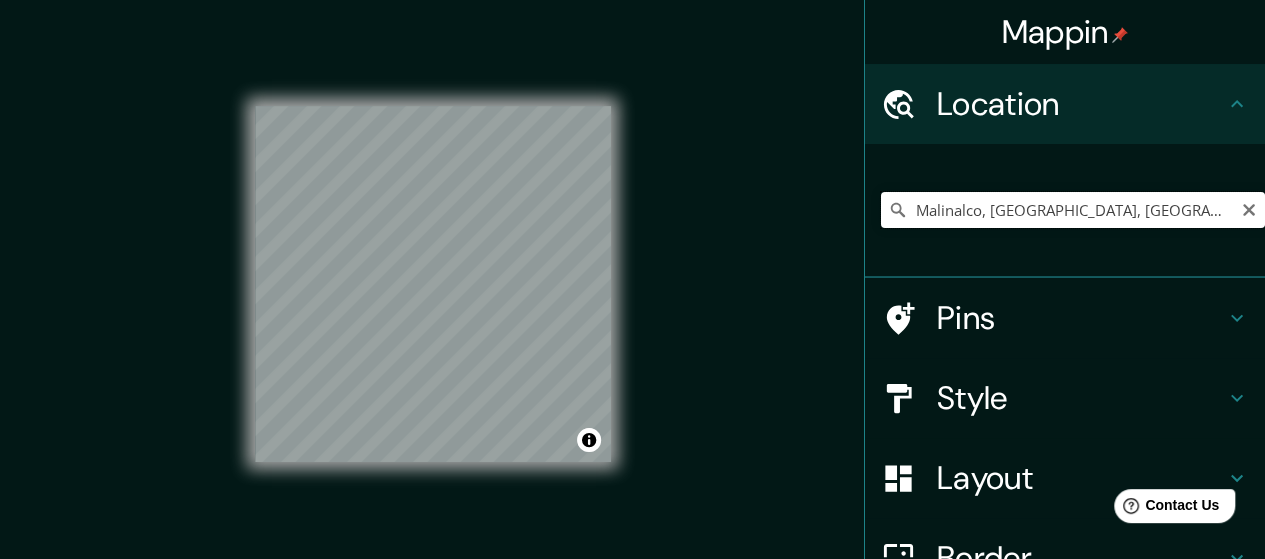 click on "Malinalco, [GEOGRAPHIC_DATA], [GEOGRAPHIC_DATA]" at bounding box center (1073, 210) 